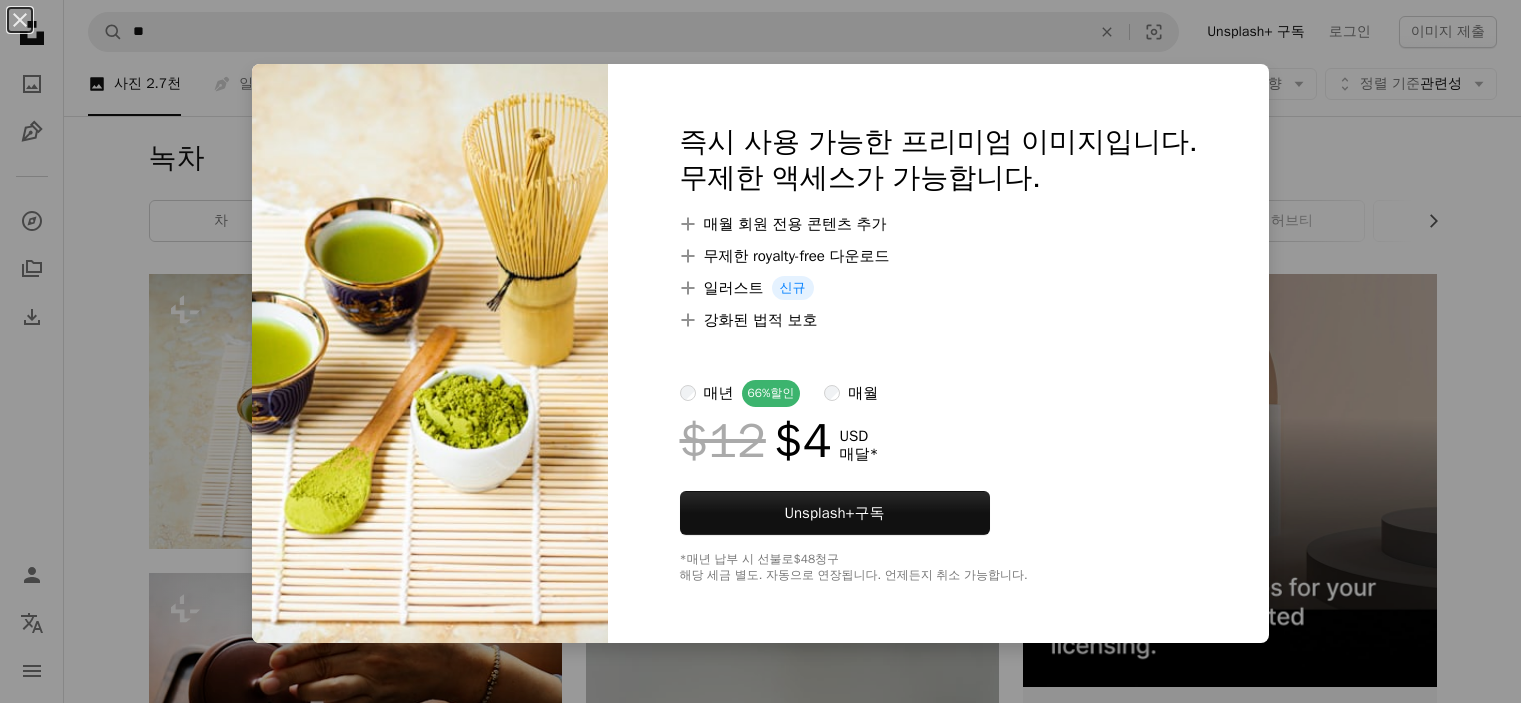scroll, scrollTop: 0, scrollLeft: 0, axis: both 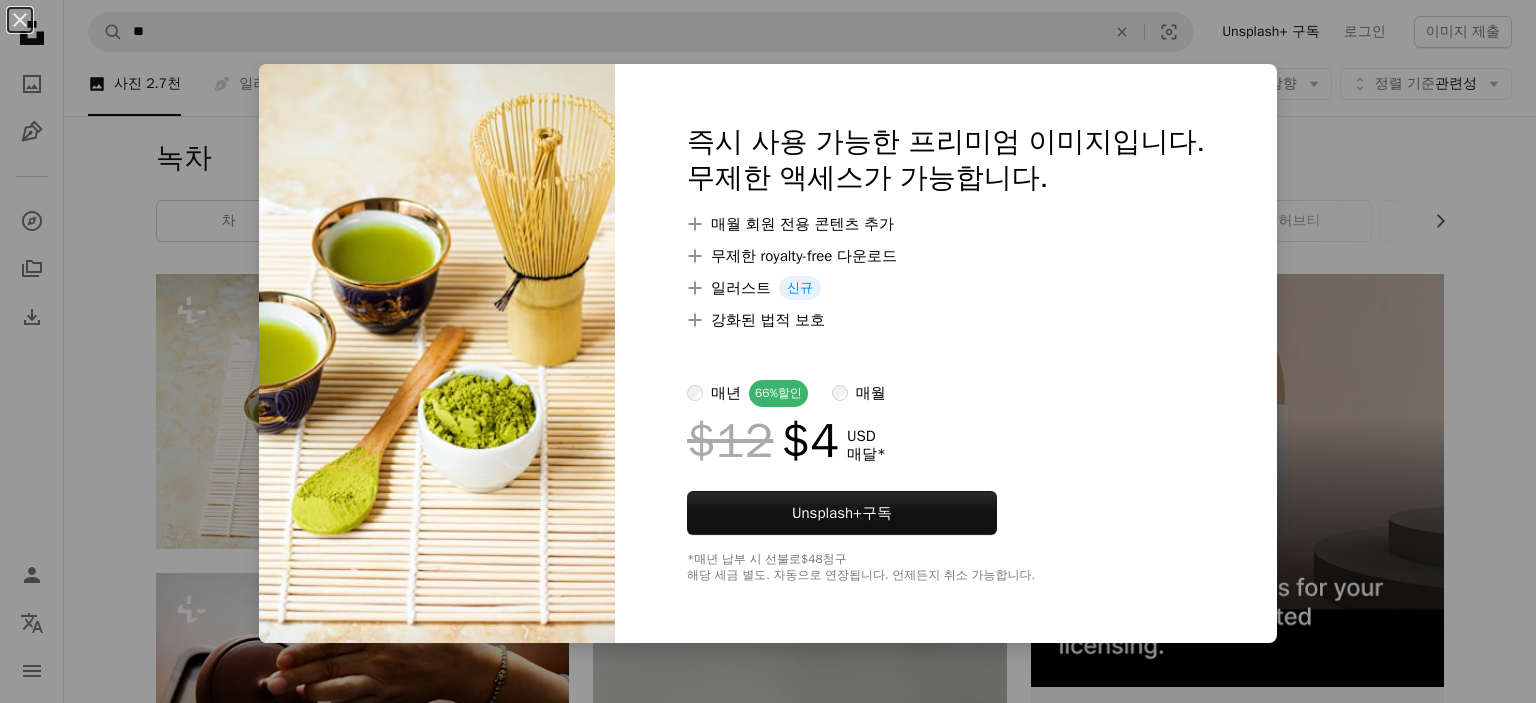 click on "A plus sign 무제한 royalty-free 다운로드" at bounding box center [946, 256] 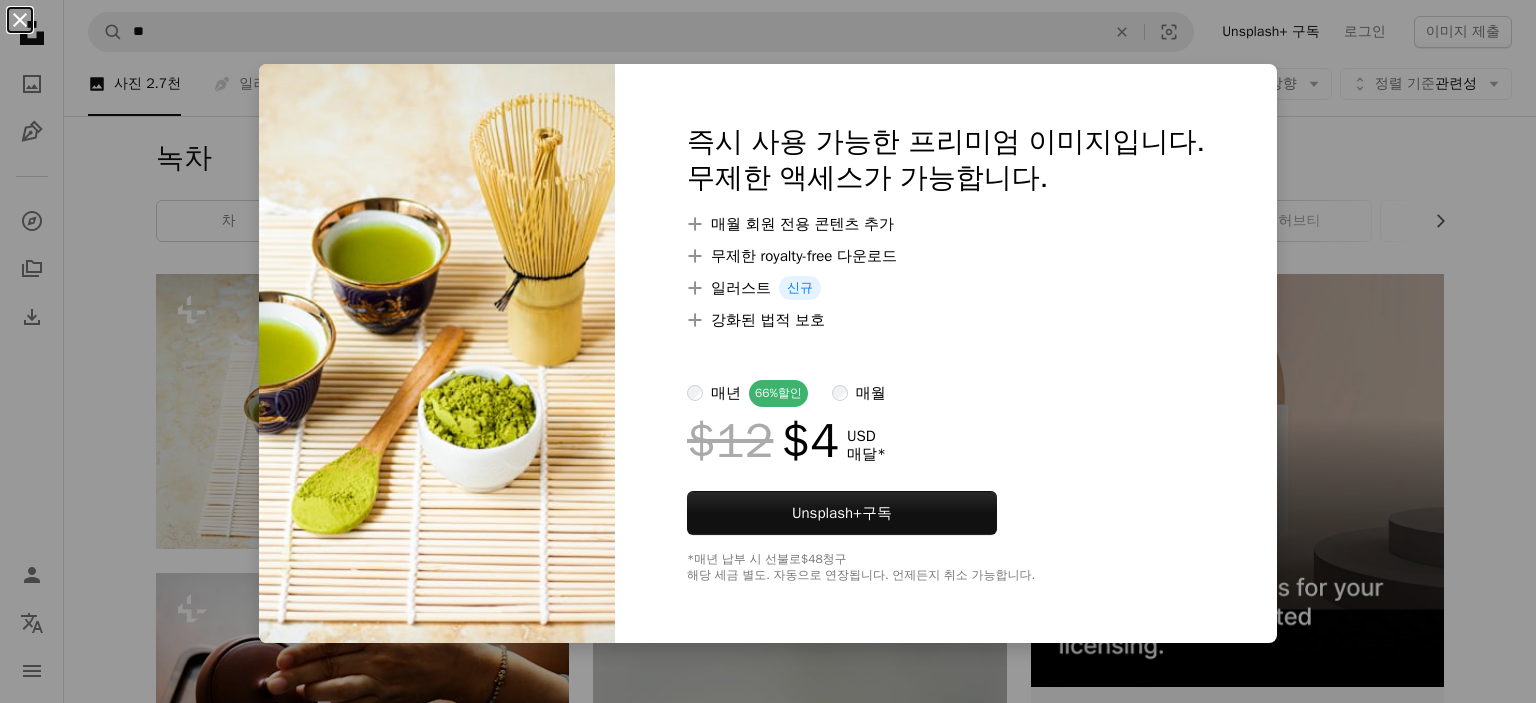 click on "An X shape" at bounding box center (20, 20) 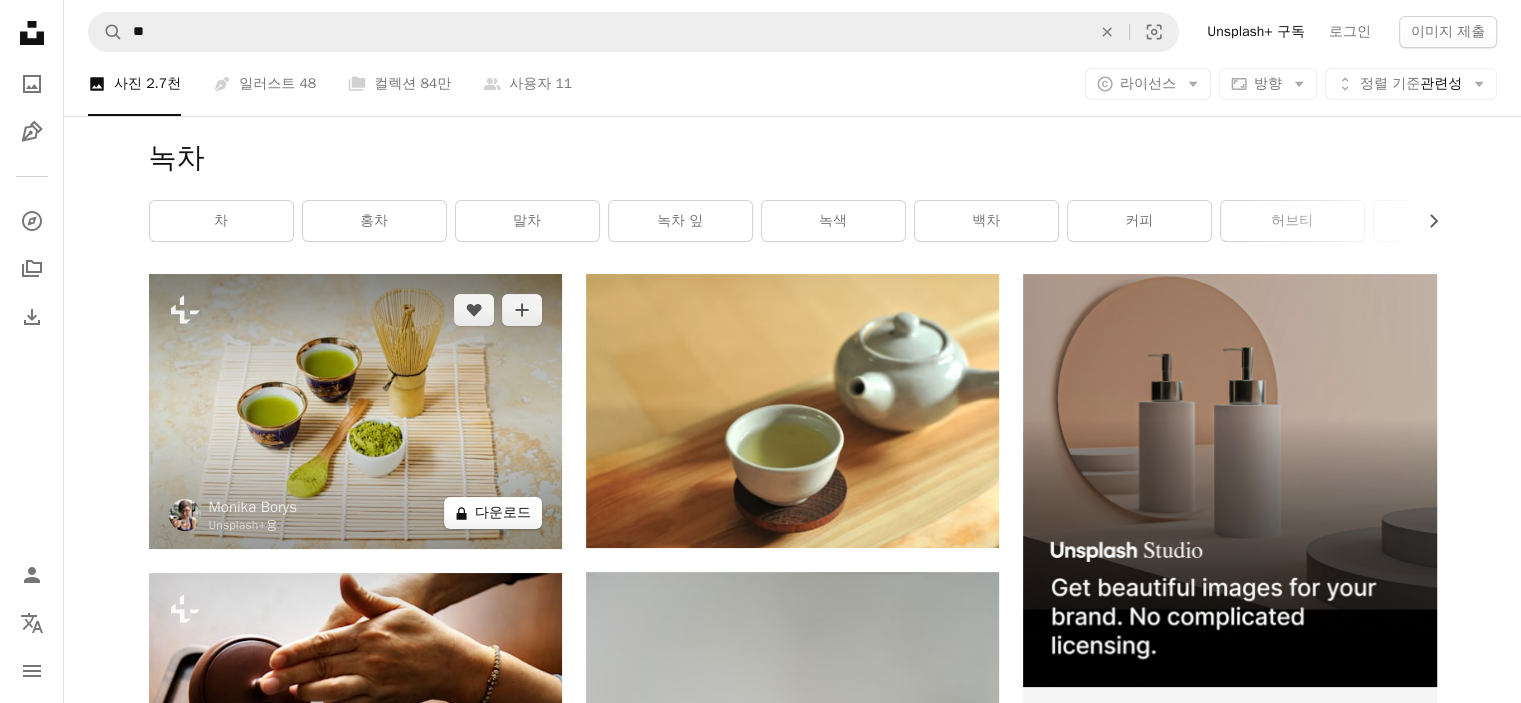 click on "A lock   다운로드" at bounding box center [493, 513] 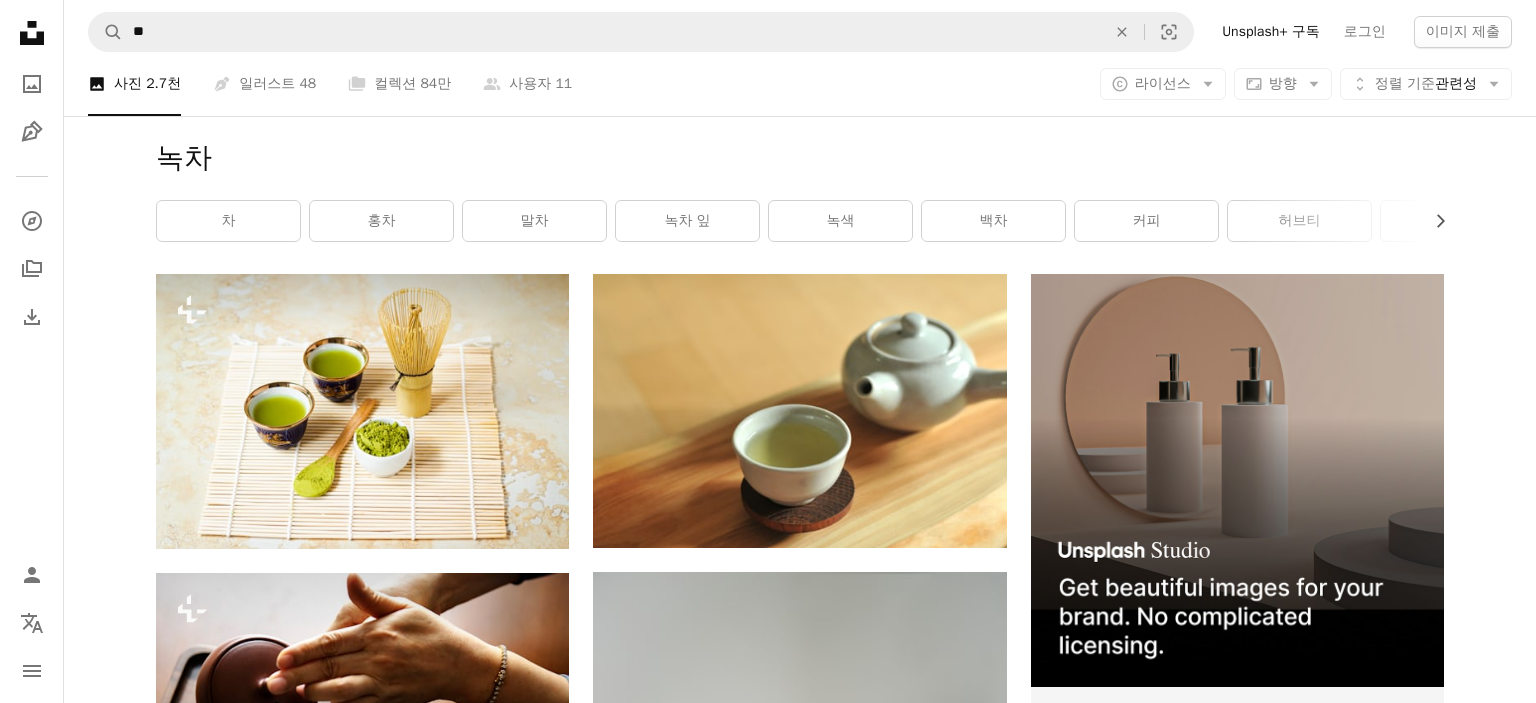 click on "An X shape 즉시 사용 가능한 프리미엄 이미지입니다. 무제한 액세스가 가능합니다. A plus sign 매월 회원 전용 콘텐츠 추가 A plus sign 무제한 royalty-free 다운로드 A plus sign 일러스트  신규 A plus sign 강화된 법적 보호 매년 66%  할인 매월 $12   $4 USD 매달 * Unsplash+  구독 *매년 납부 시 선불로  $48  청구 해당 세금 별도. 자동으로 연장됩니다. 언제든지 취소 가능합니다." at bounding box center (768, 4701) 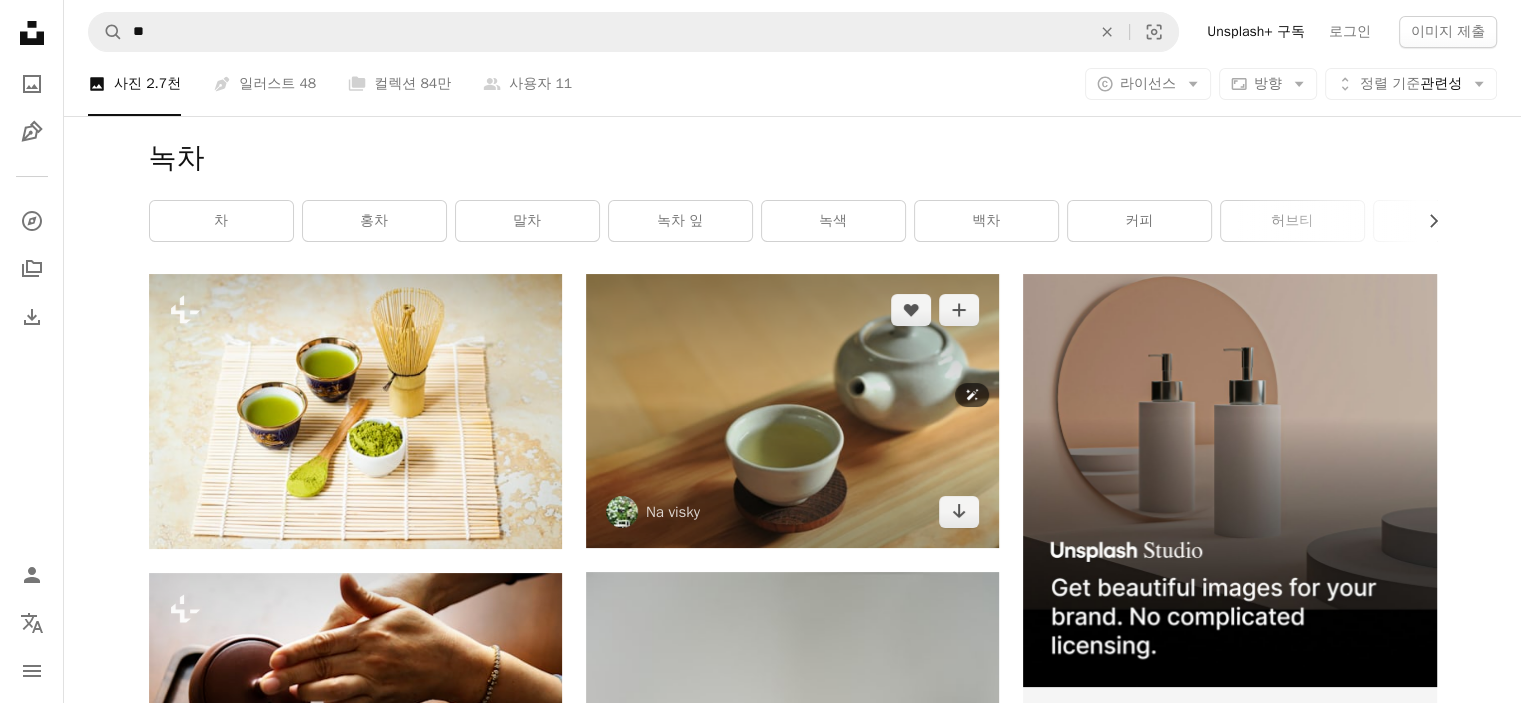click at bounding box center [792, 411] 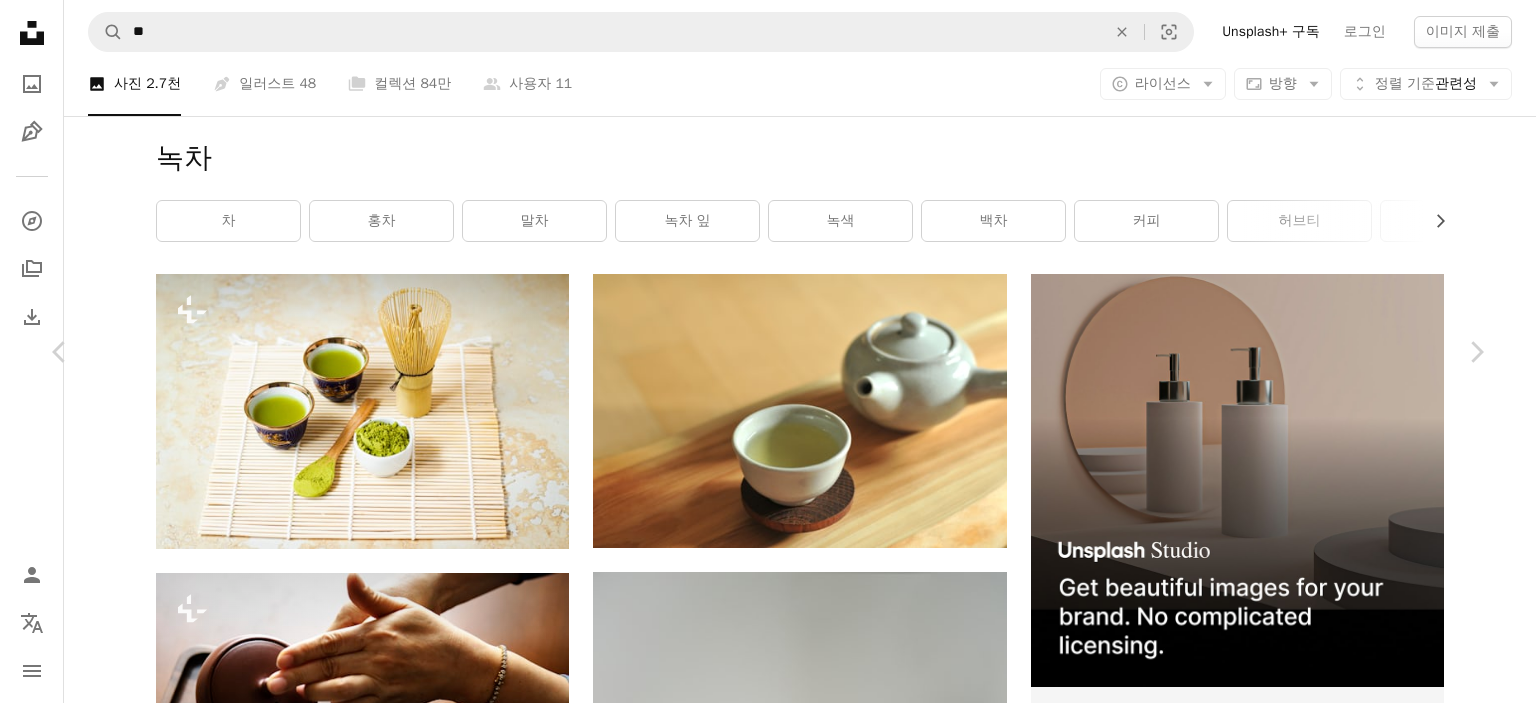 click on "무료 다운로드" at bounding box center [1286, 4397] 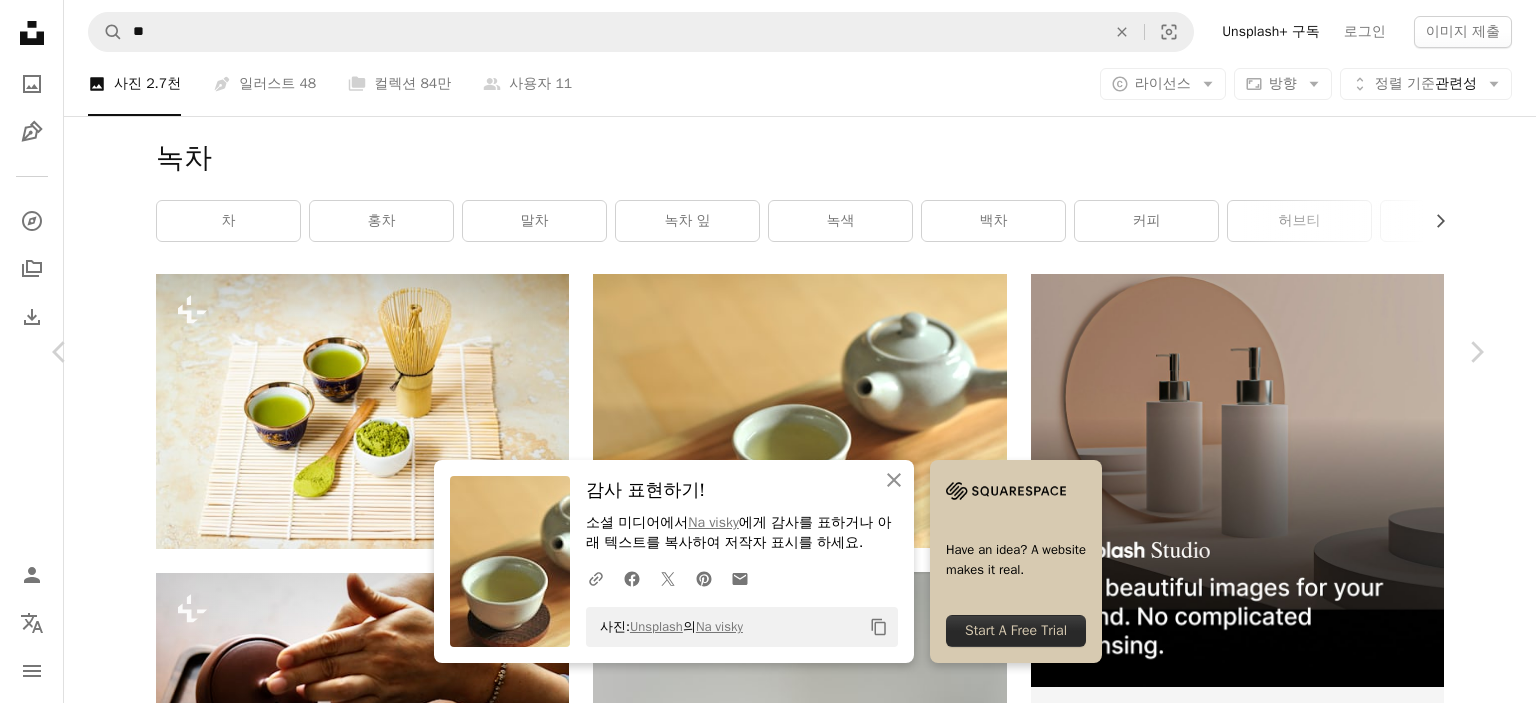 click on "Na visky navisky A heart A plus sign 이미지 편집   Plus sign for Unsplash+ 무료 다운로드 Chevron down" at bounding box center (760, 4397) 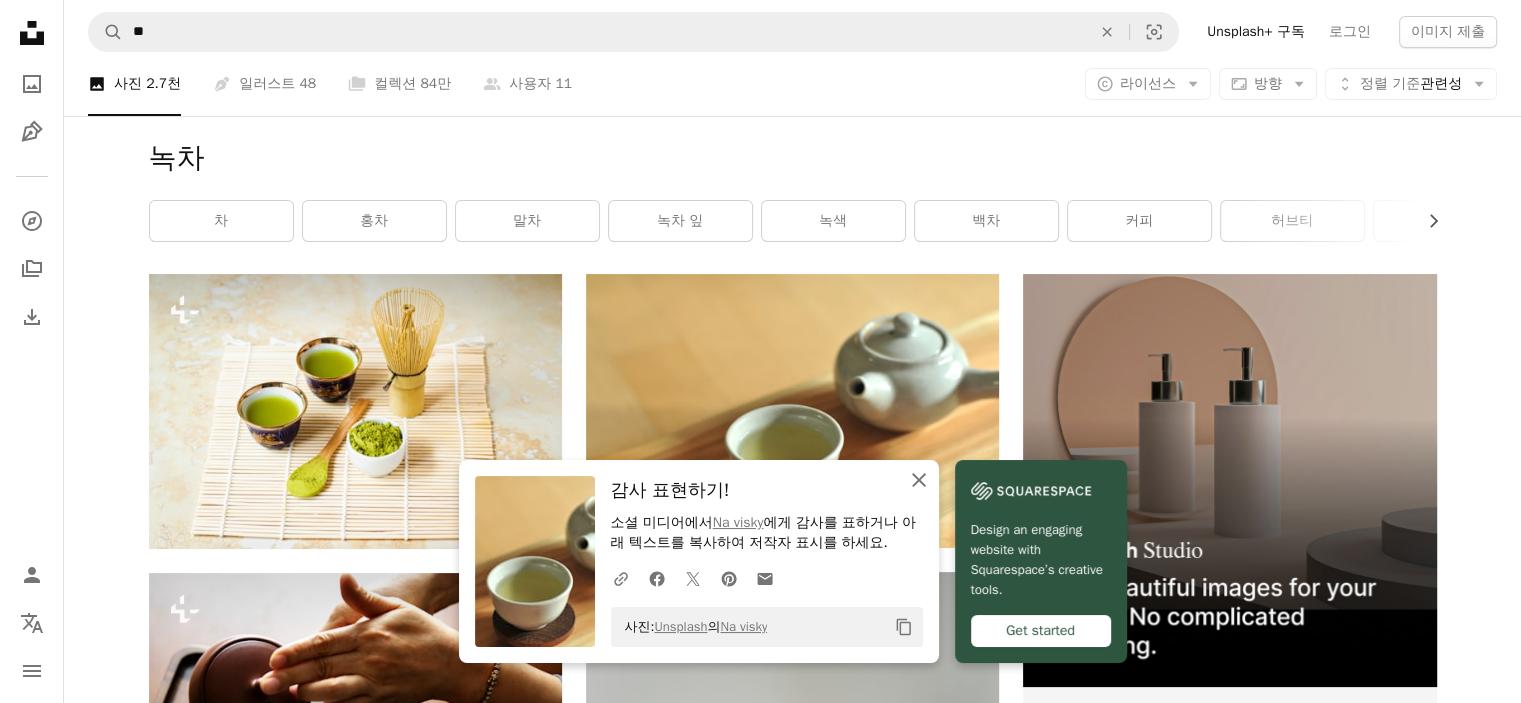click on "An X shape" 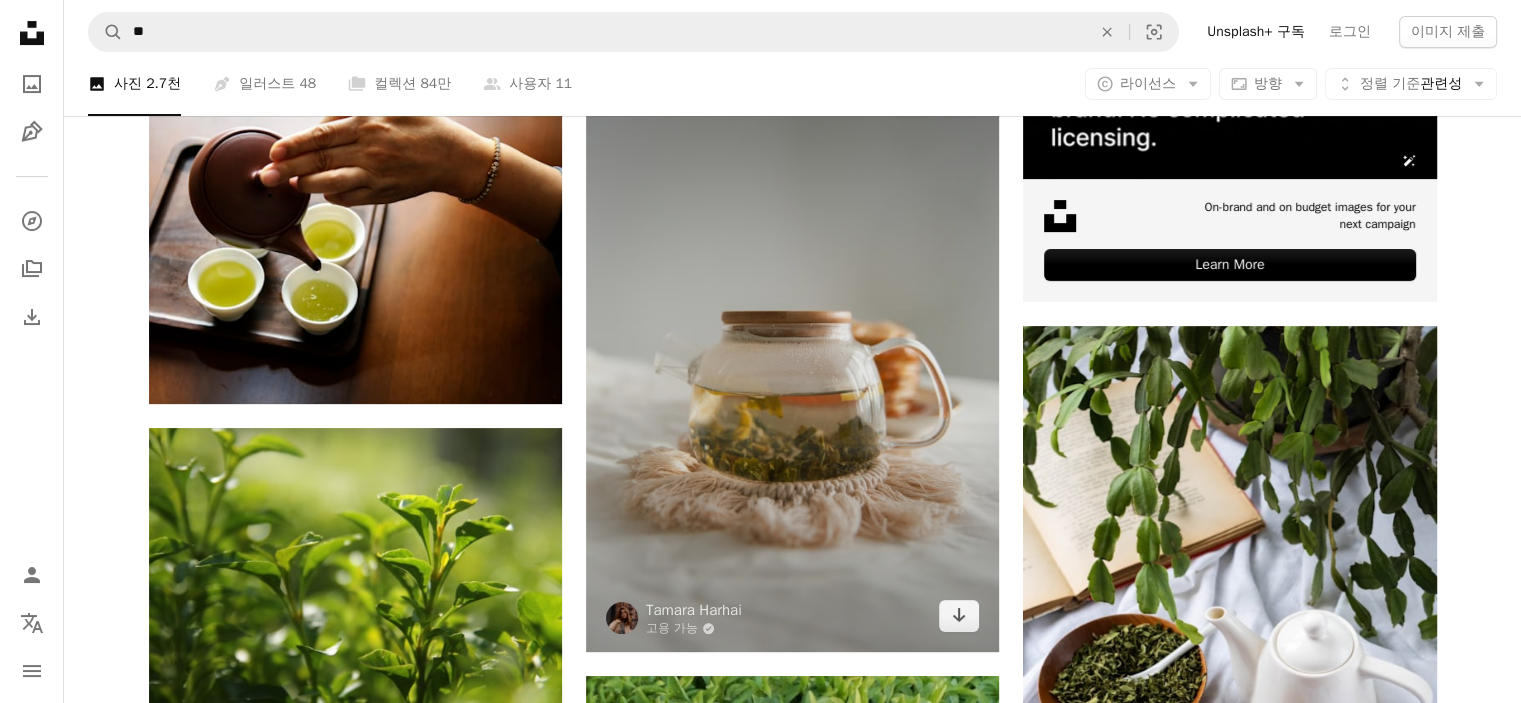 scroll, scrollTop: 502, scrollLeft: 0, axis: vertical 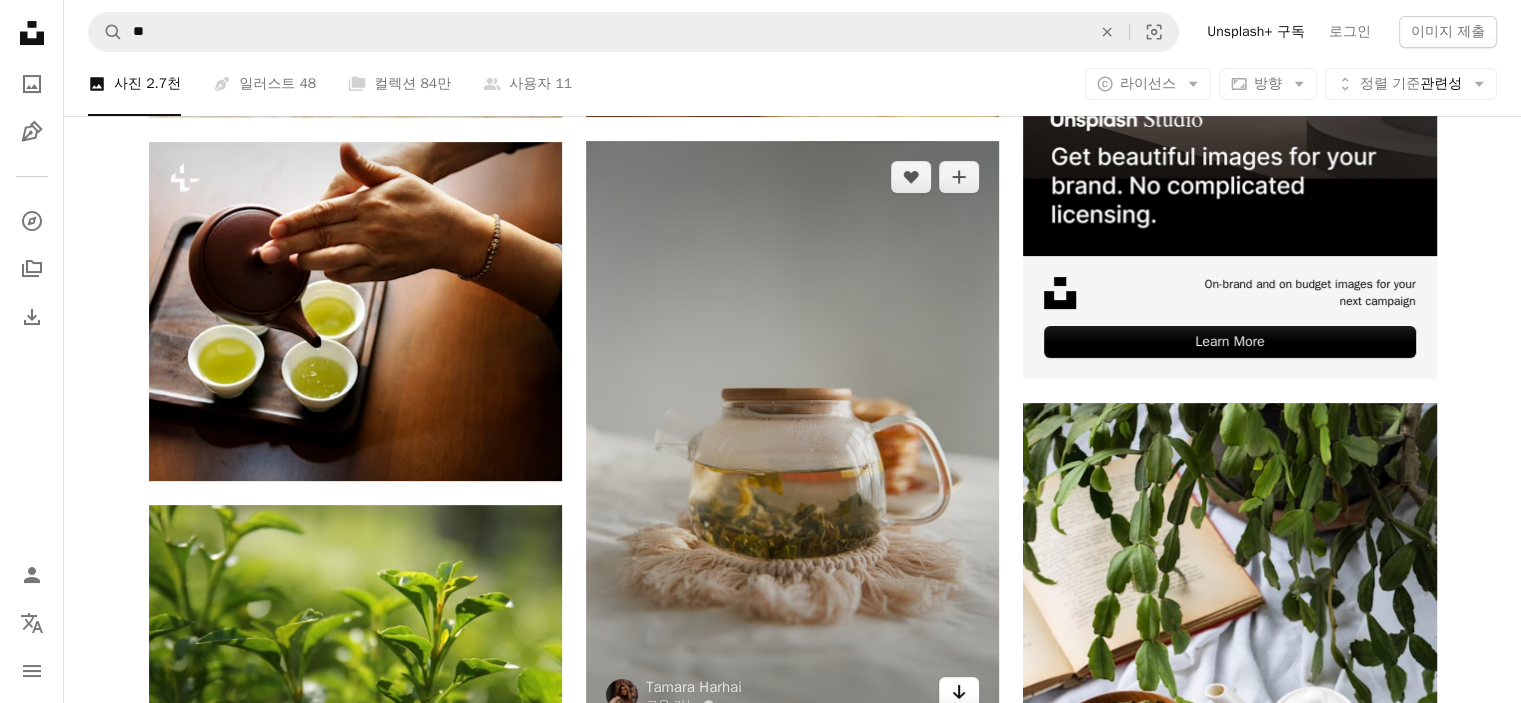 click 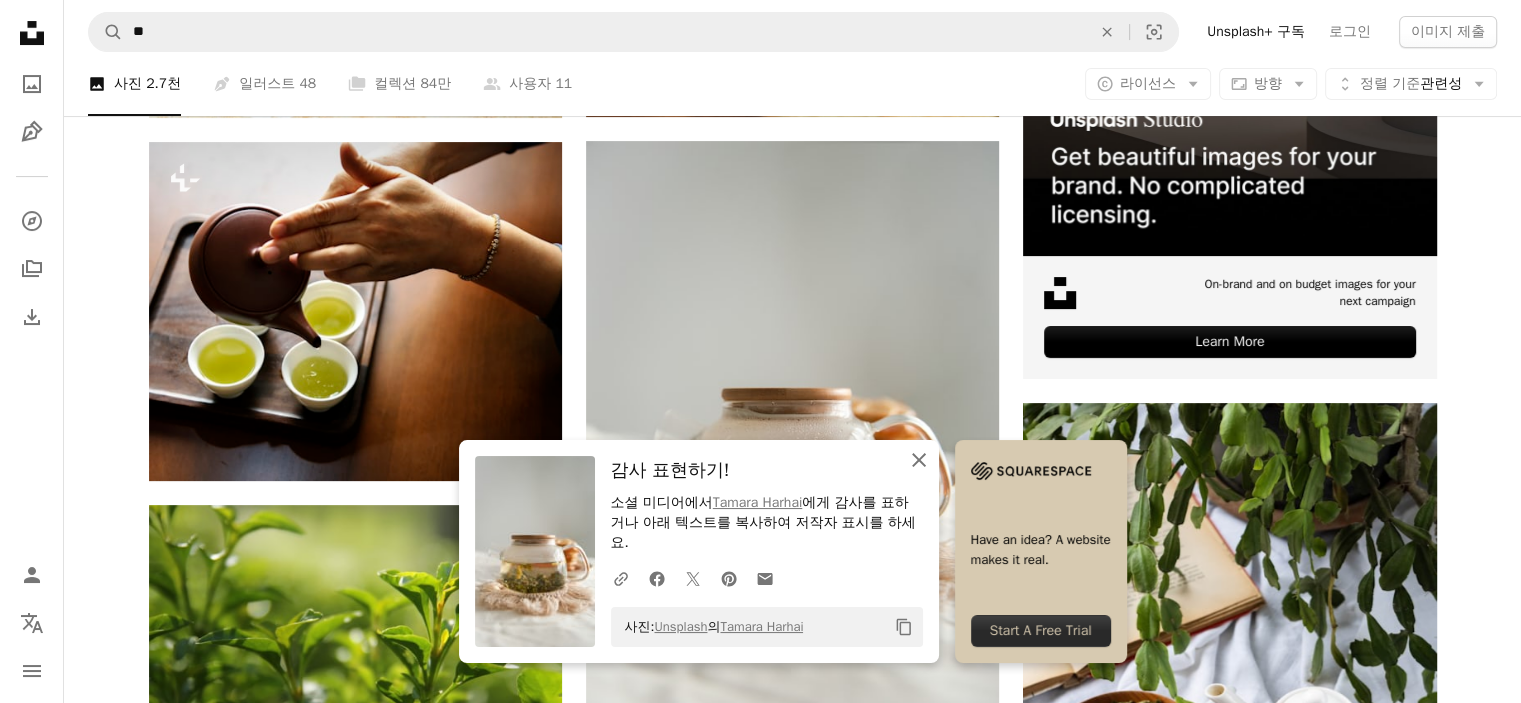 click on "An X shape" 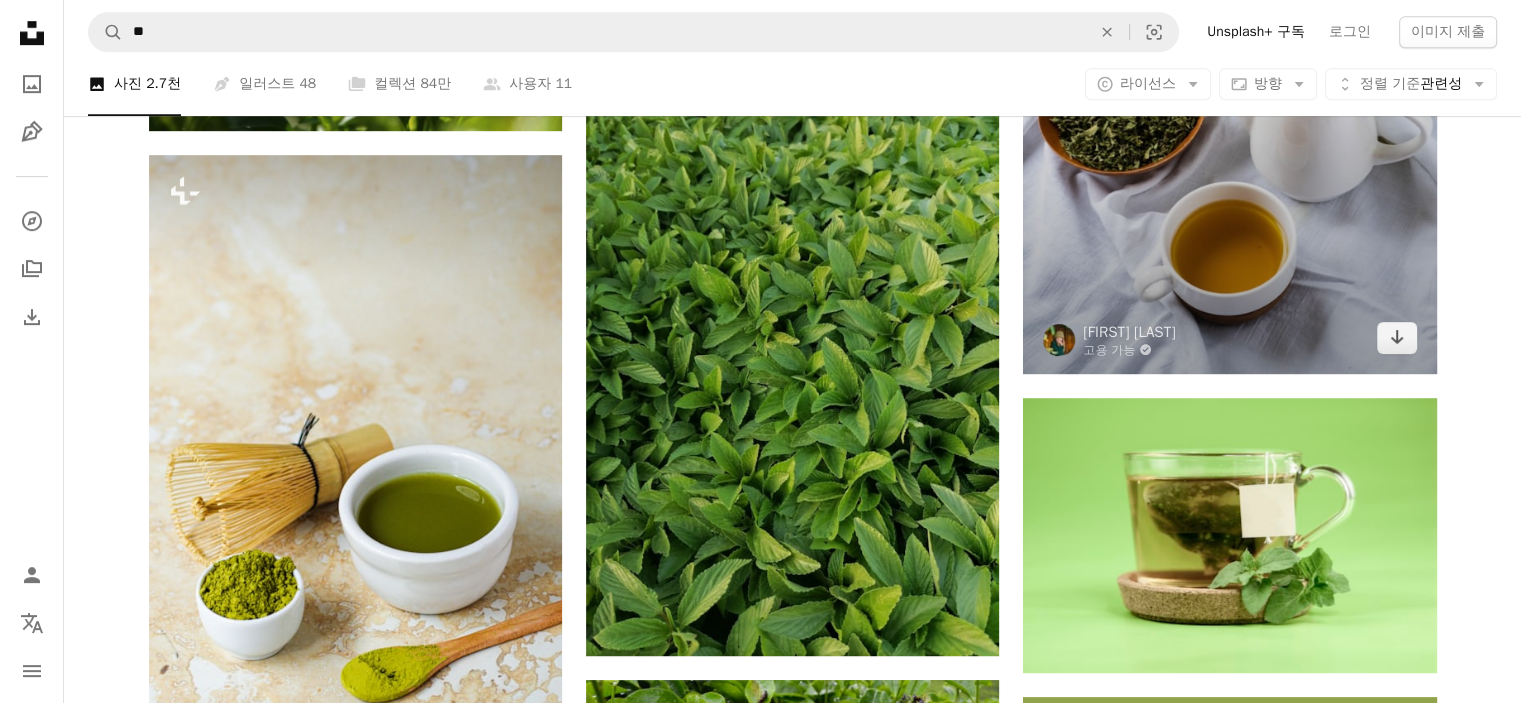scroll, scrollTop: 1084, scrollLeft: 0, axis: vertical 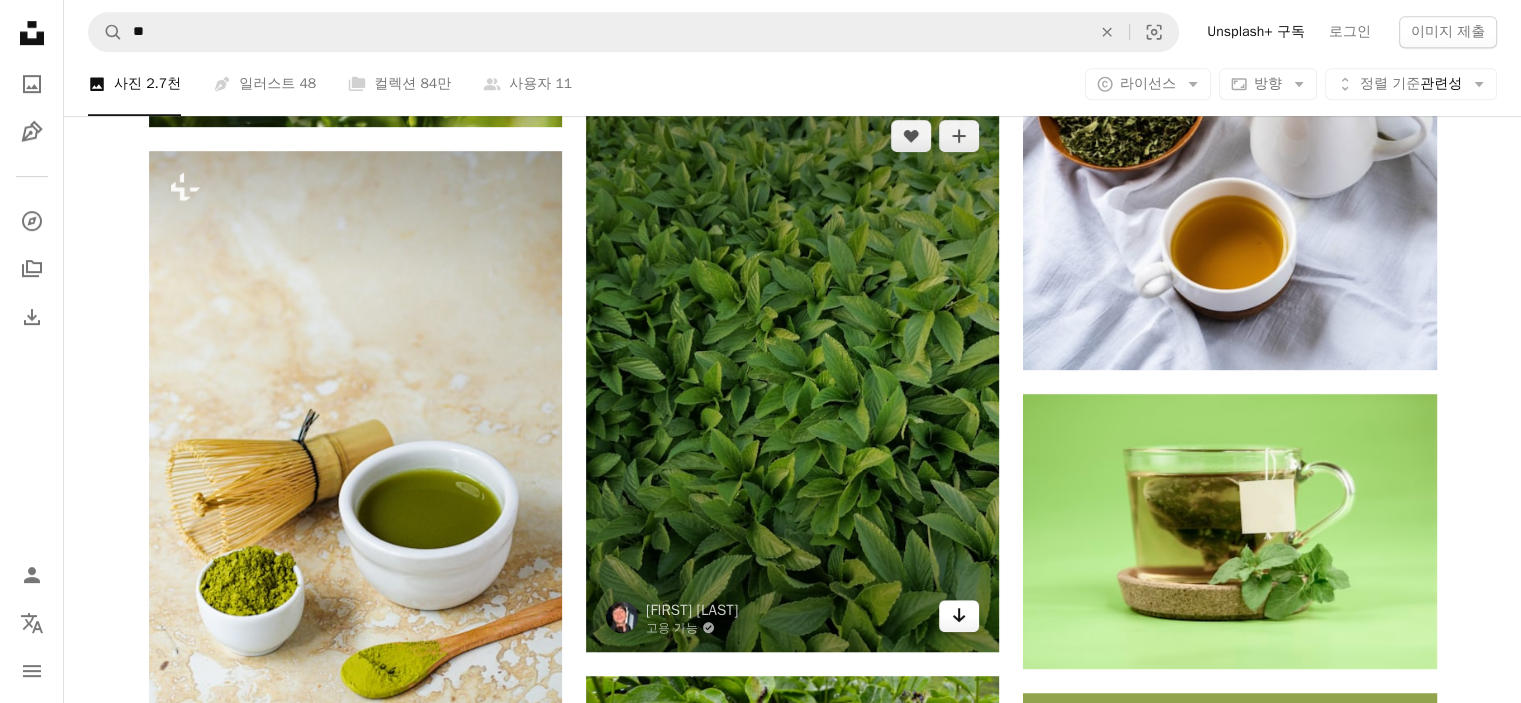 click on "Arrow pointing down" at bounding box center (959, 616) 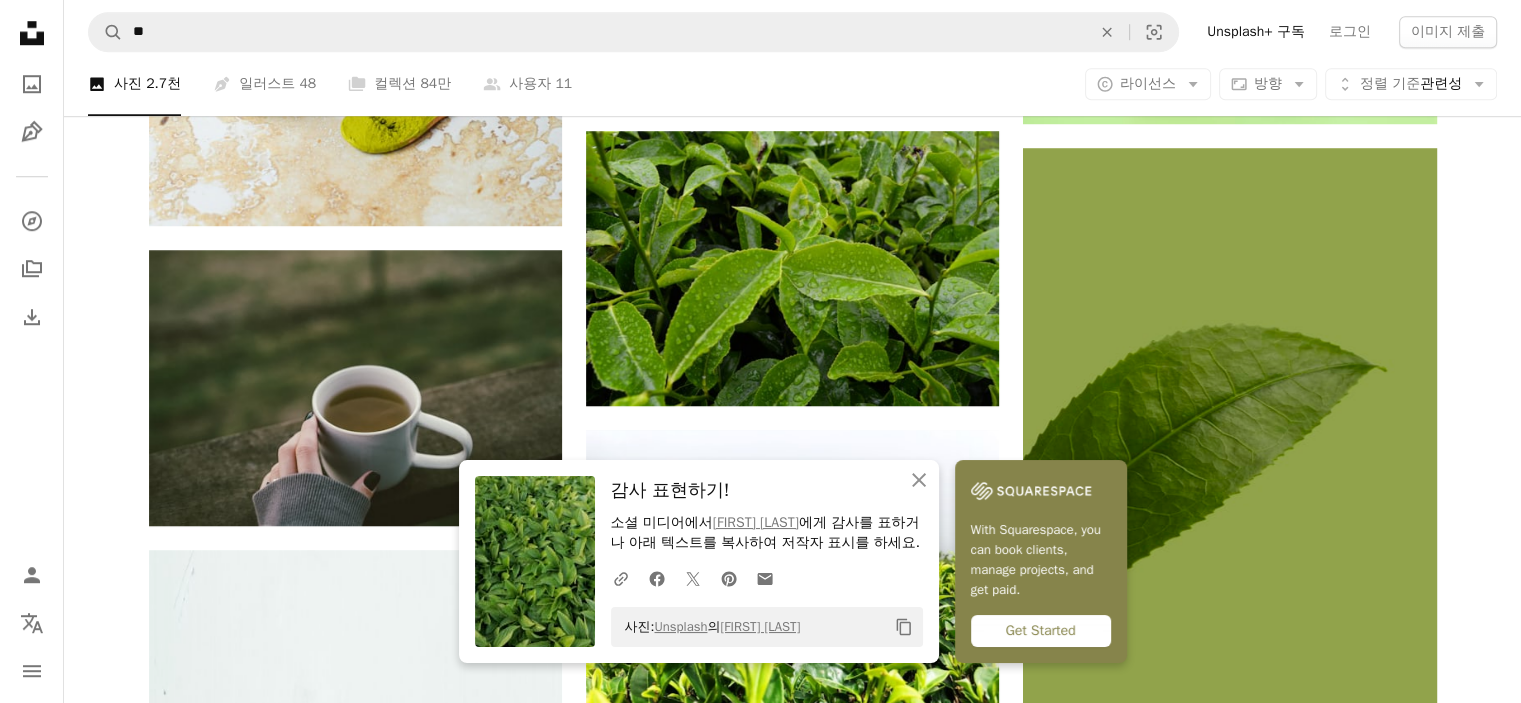scroll, scrollTop: 1624, scrollLeft: 0, axis: vertical 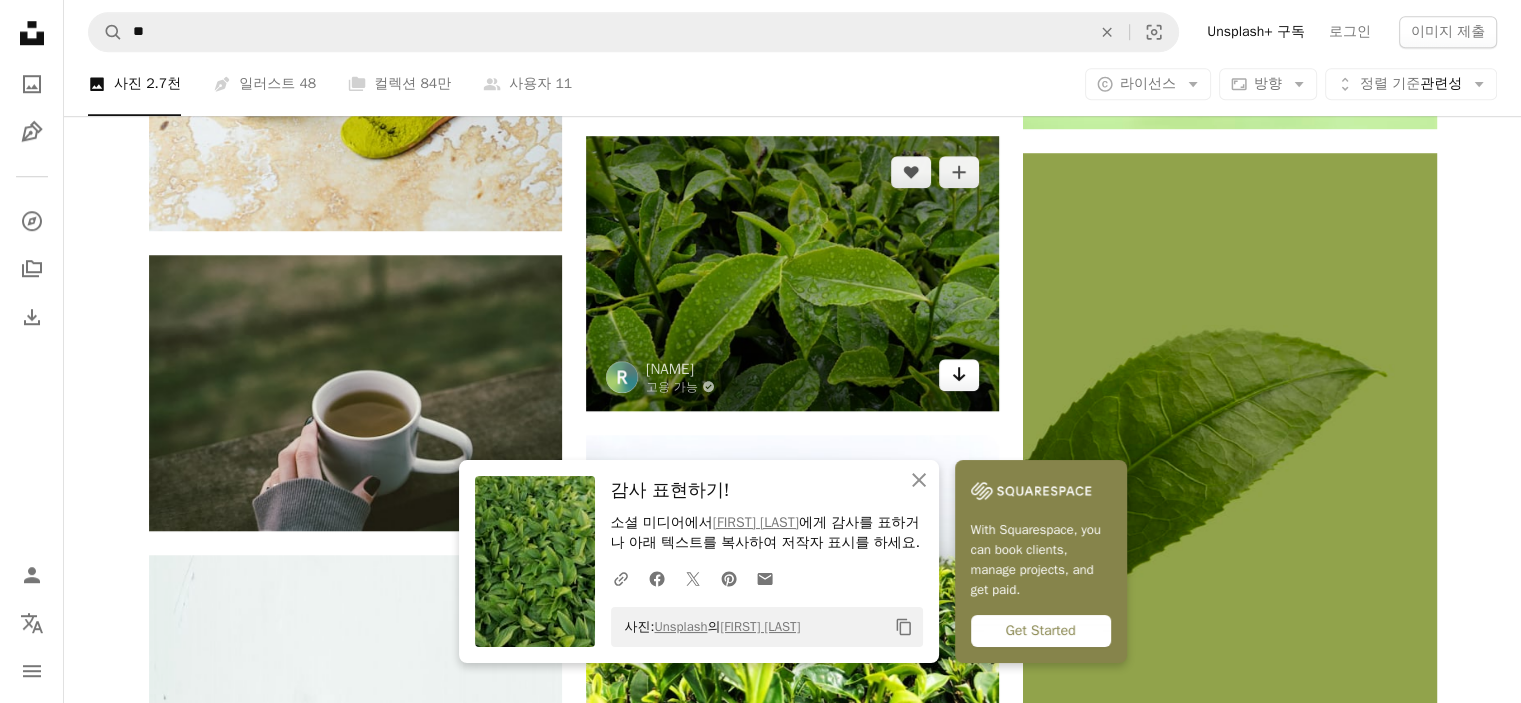 click on "Arrow pointing down" at bounding box center [959, 375] 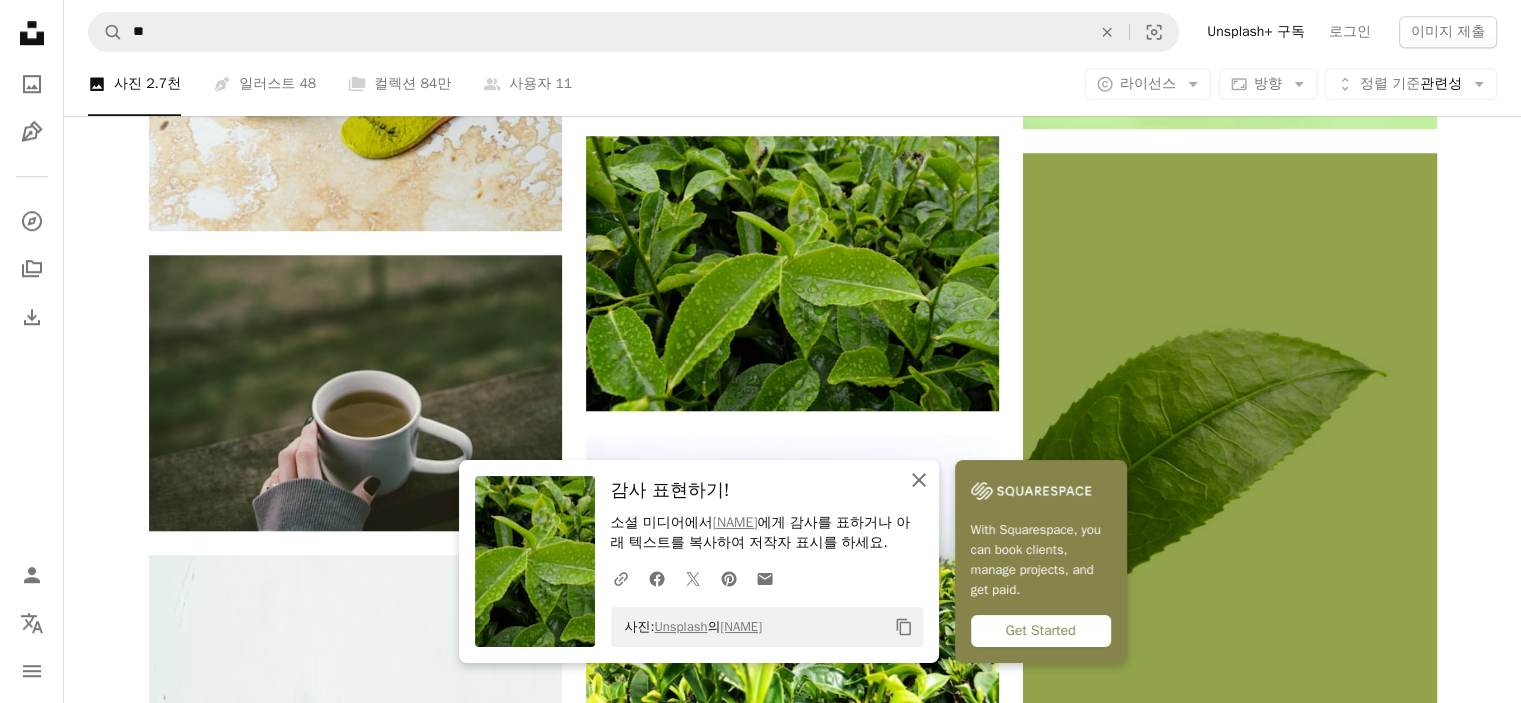 click on "An X shape" 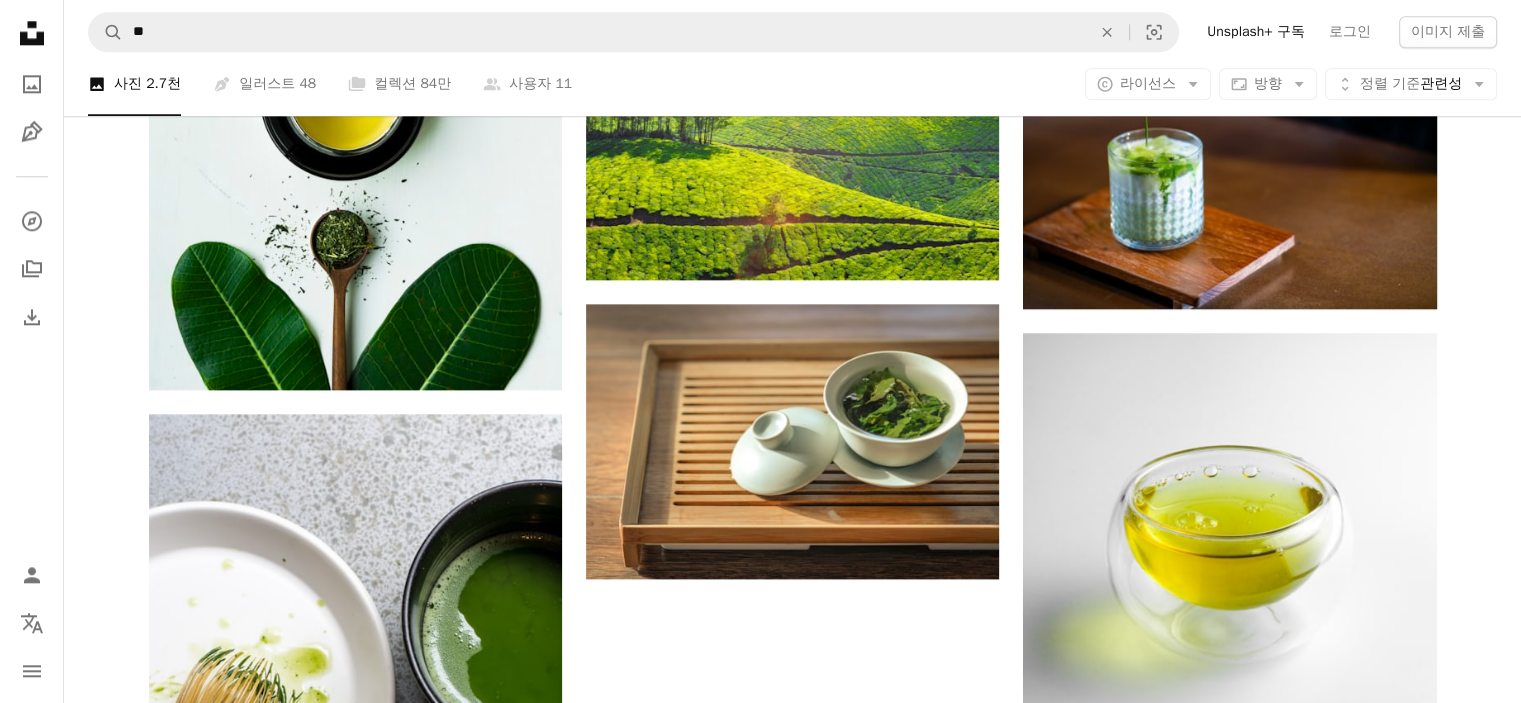 scroll, scrollTop: 2414, scrollLeft: 0, axis: vertical 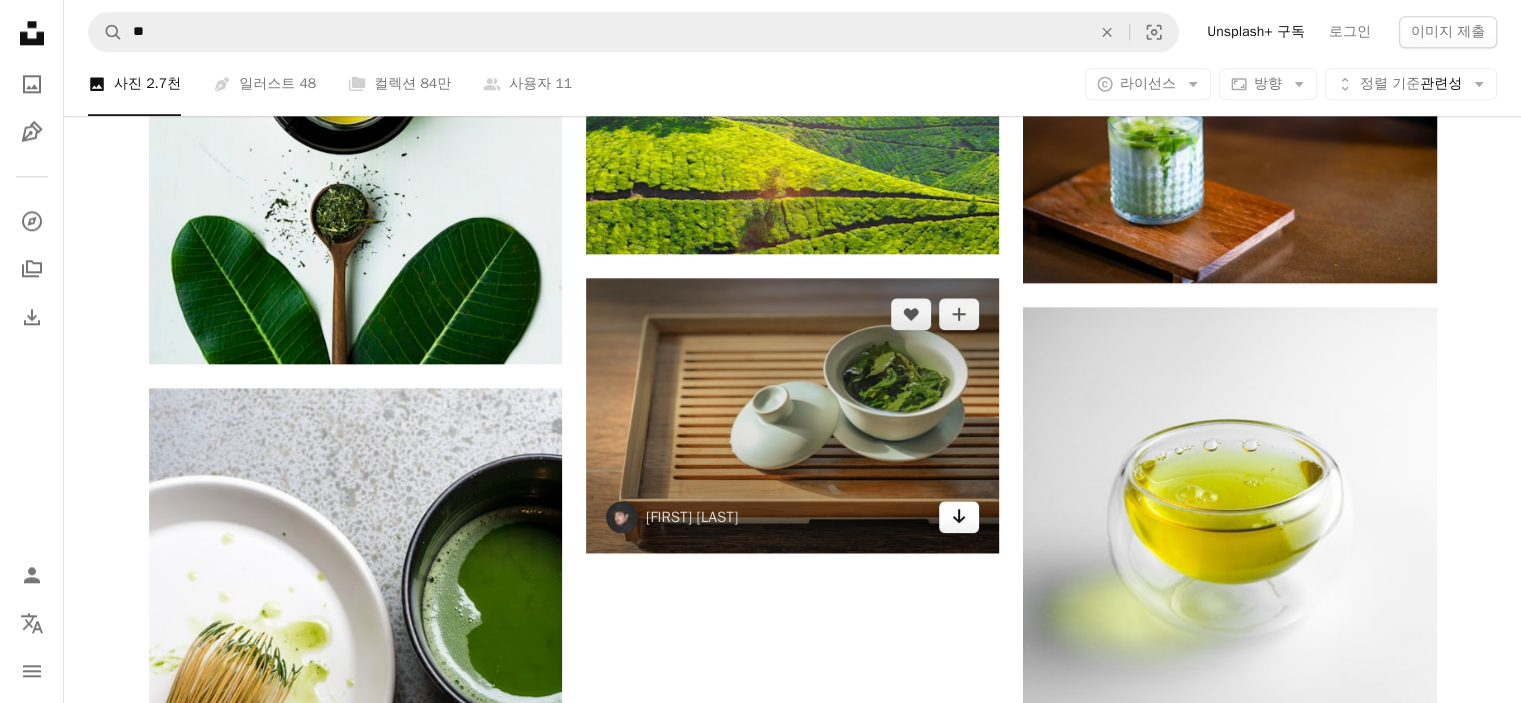 click on "Arrow pointing down" at bounding box center [959, 517] 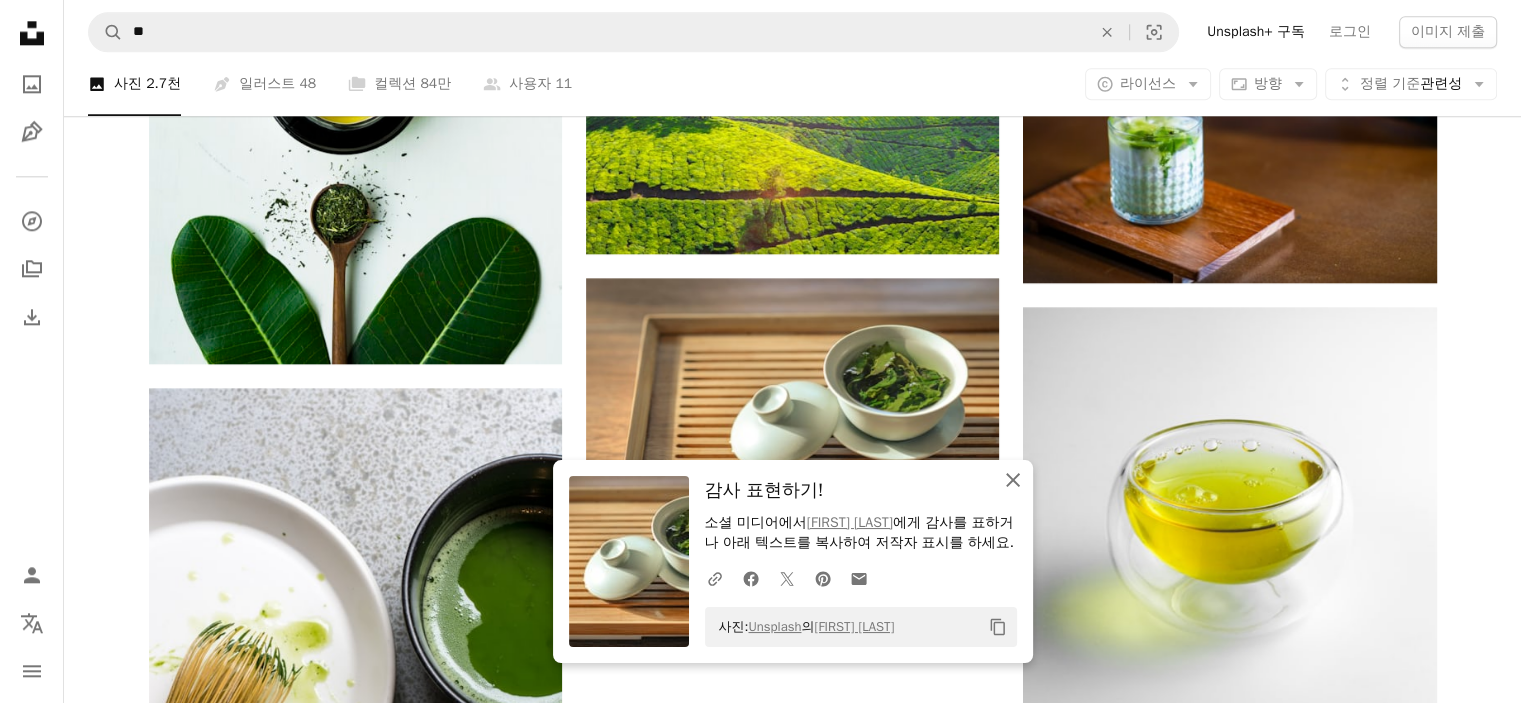 click on "An X shape" 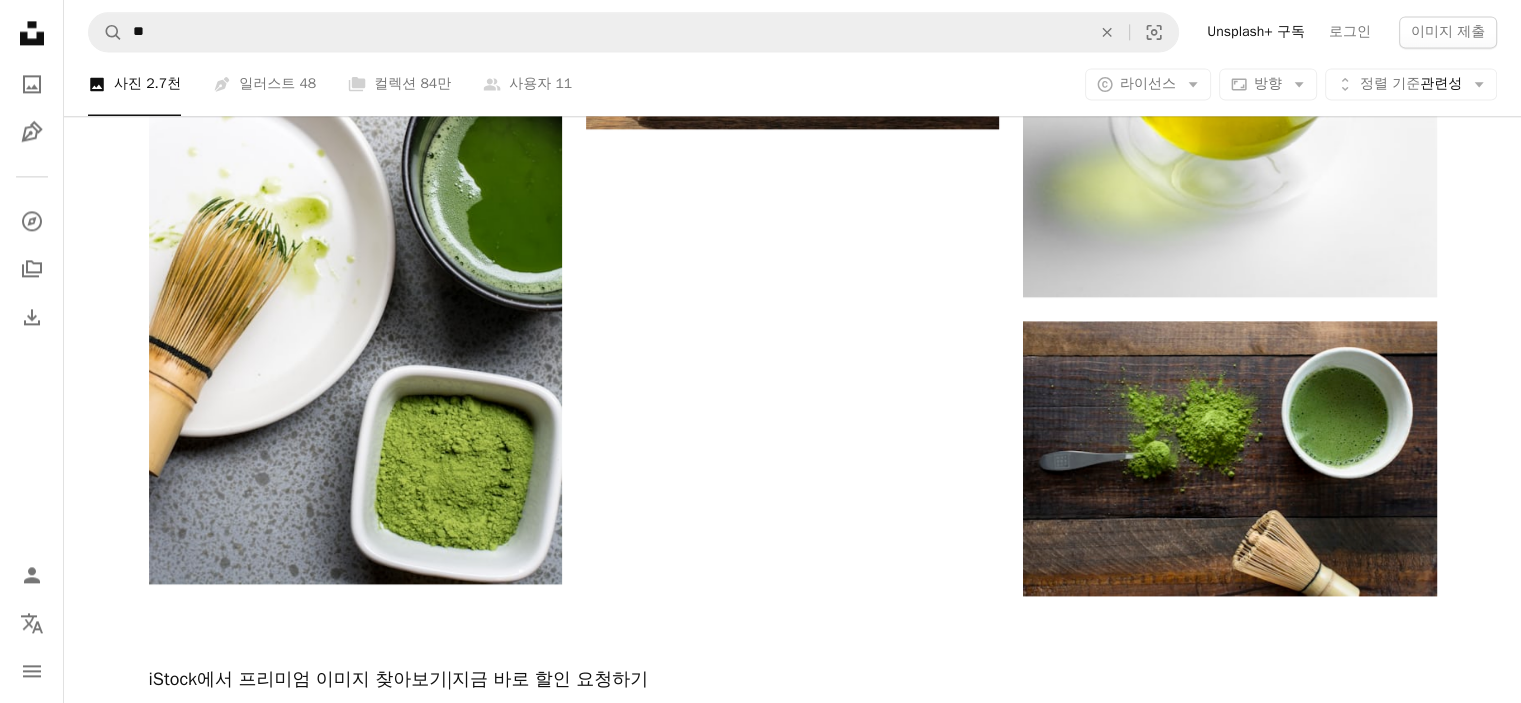 scroll, scrollTop: 3032, scrollLeft: 0, axis: vertical 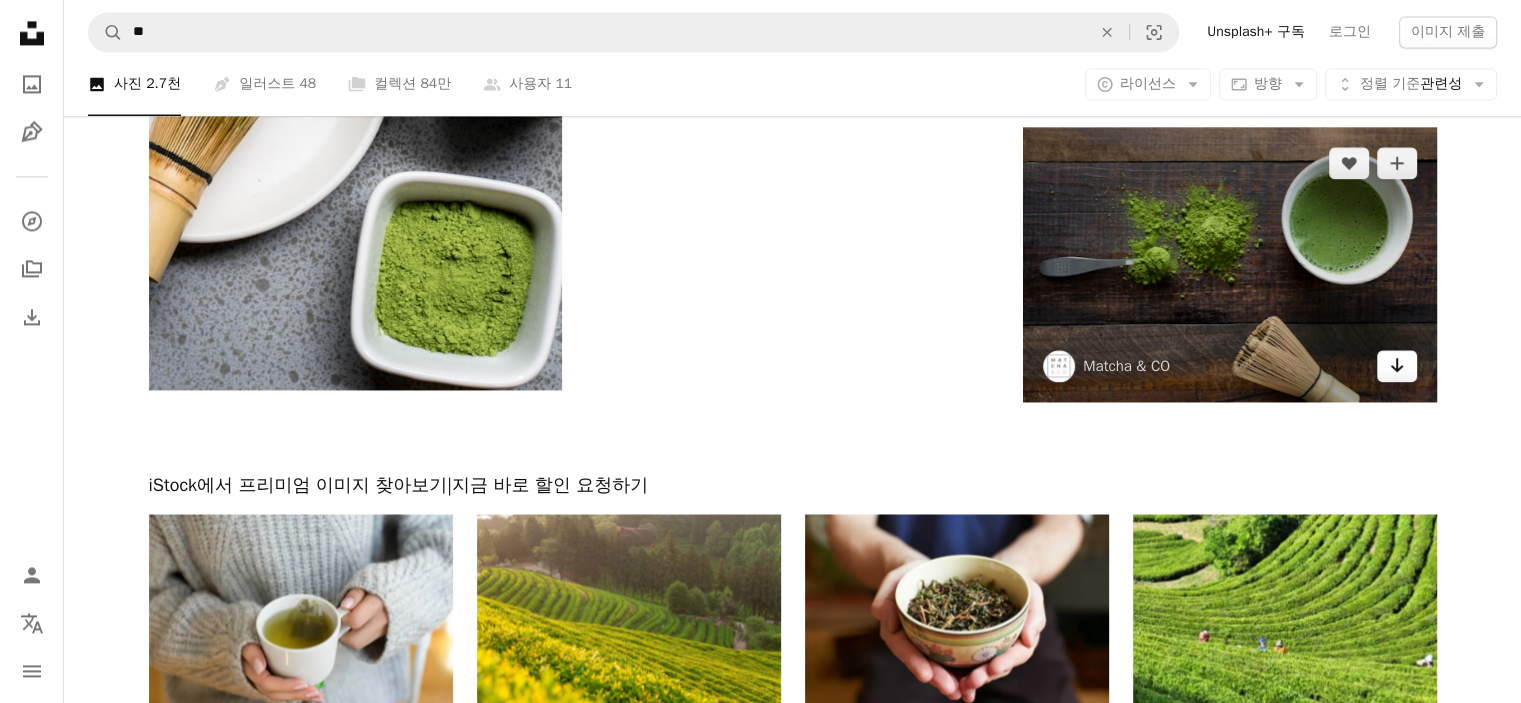 click on "Arrow pointing down" 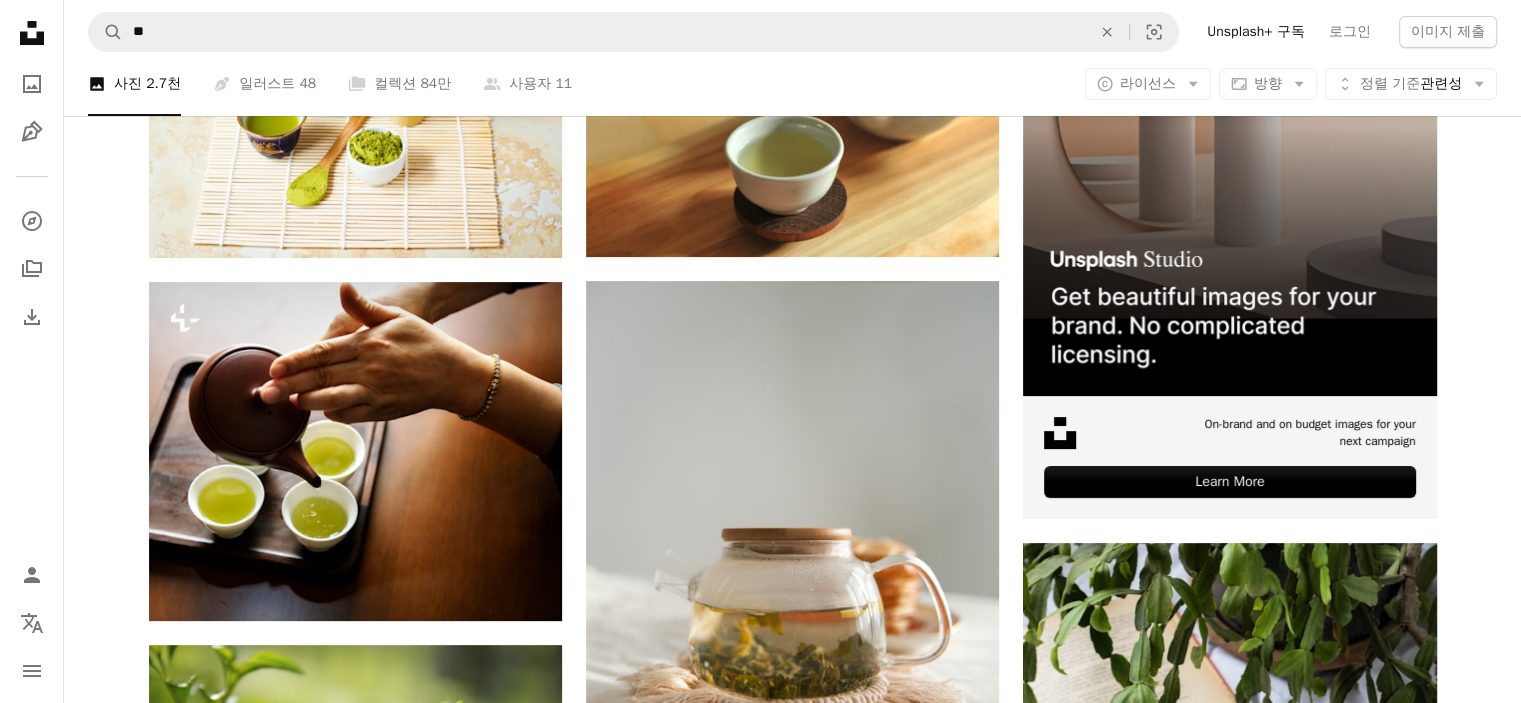 scroll, scrollTop: 0, scrollLeft: 0, axis: both 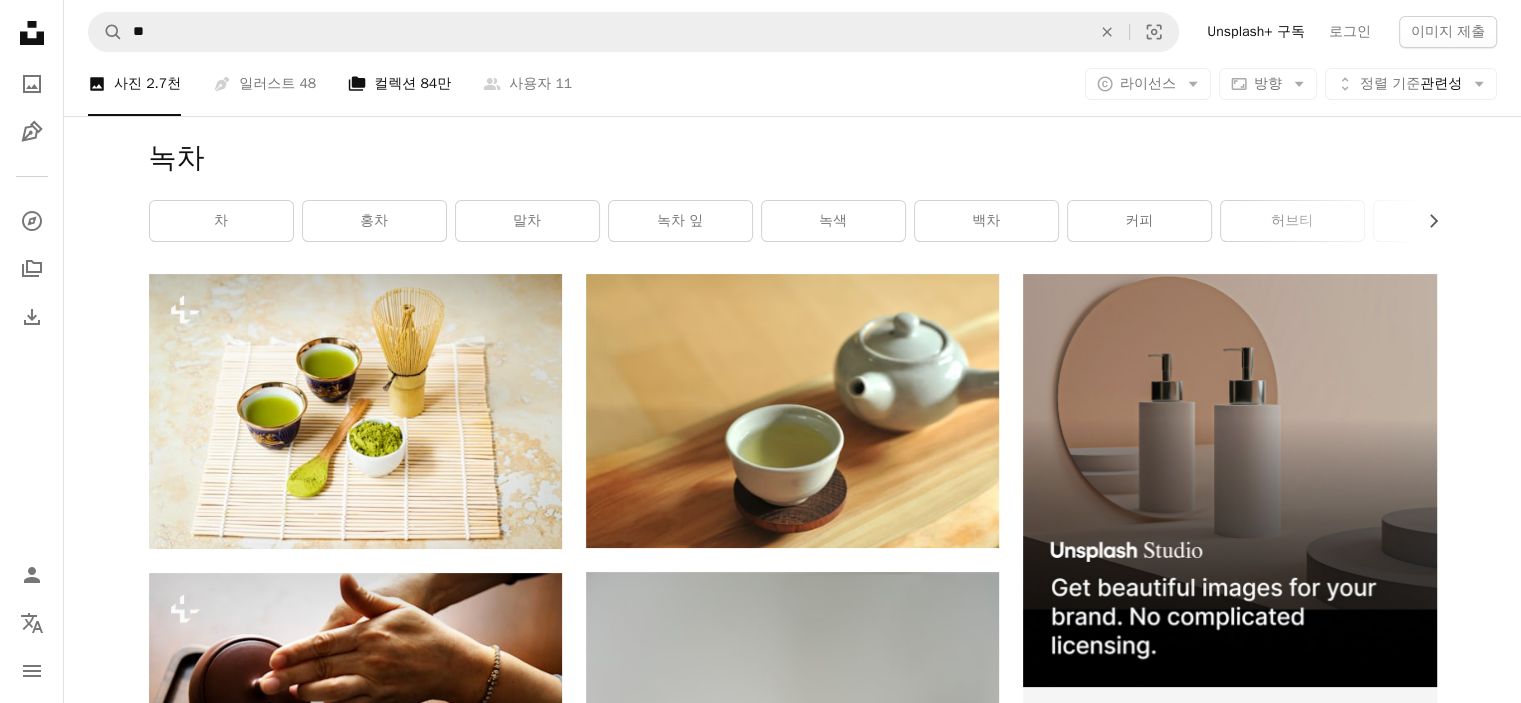 click on "A stack of folders 컬렉션   84만" at bounding box center [399, 84] 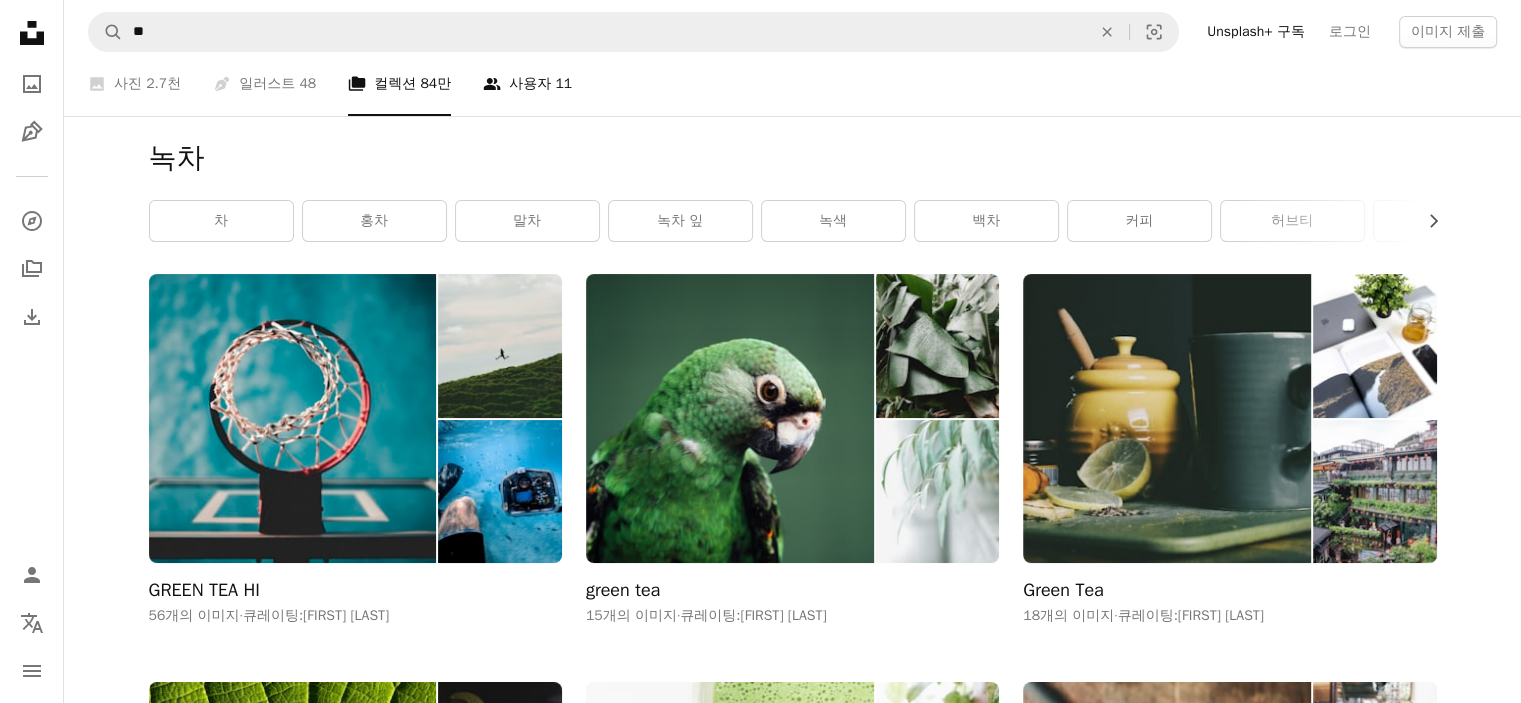 click on "A group of people 사용자   11" at bounding box center (527, 84) 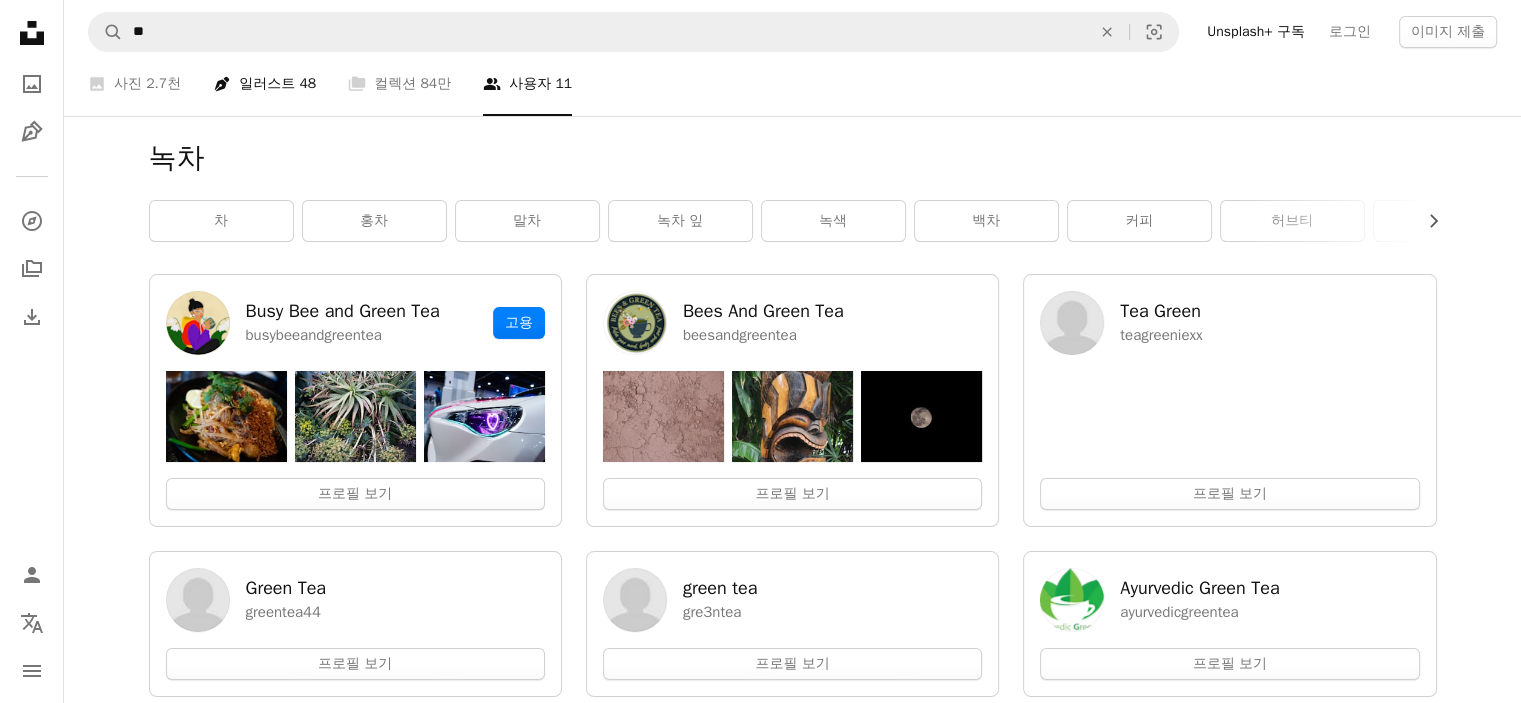 click on "Pen Tool 일러스트   48" at bounding box center (264, 84) 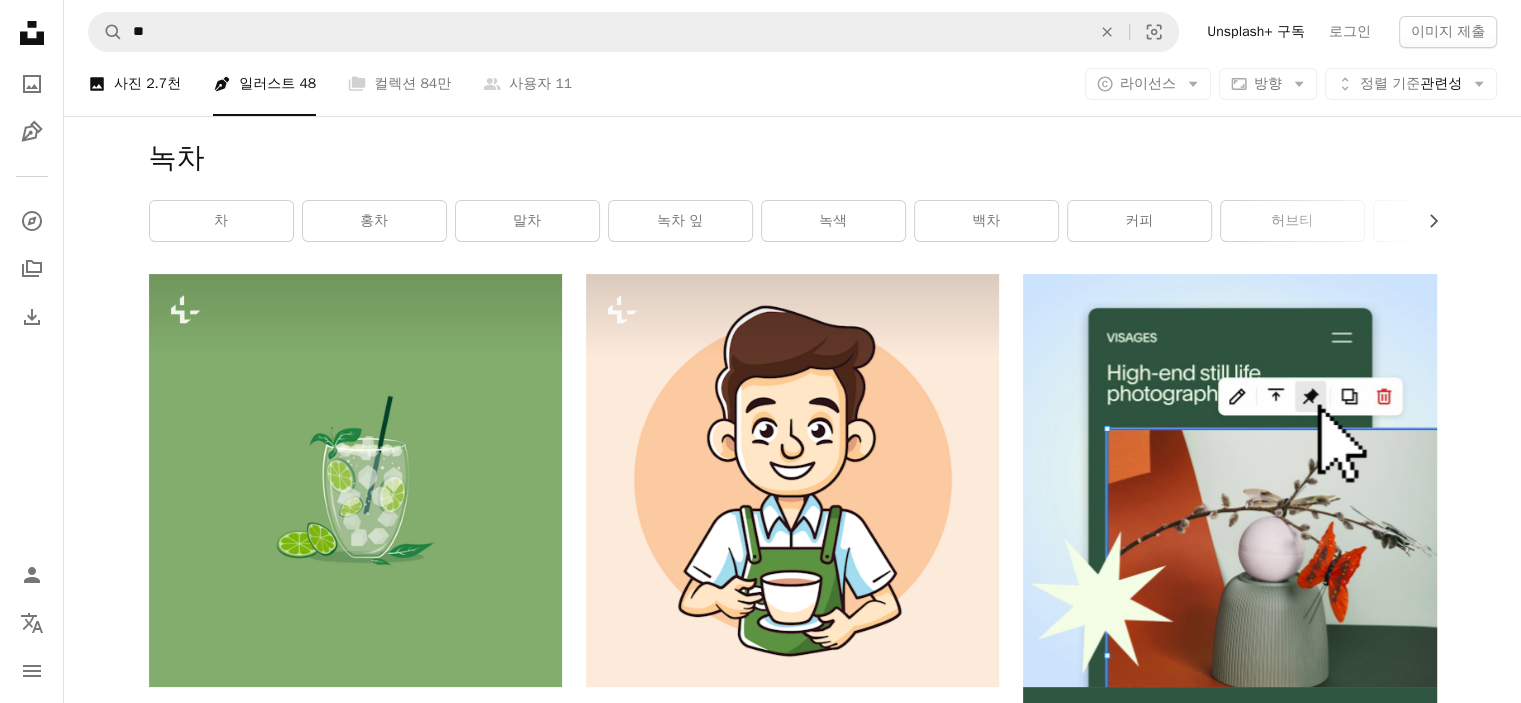 click on "2.7천" at bounding box center [163, 84] 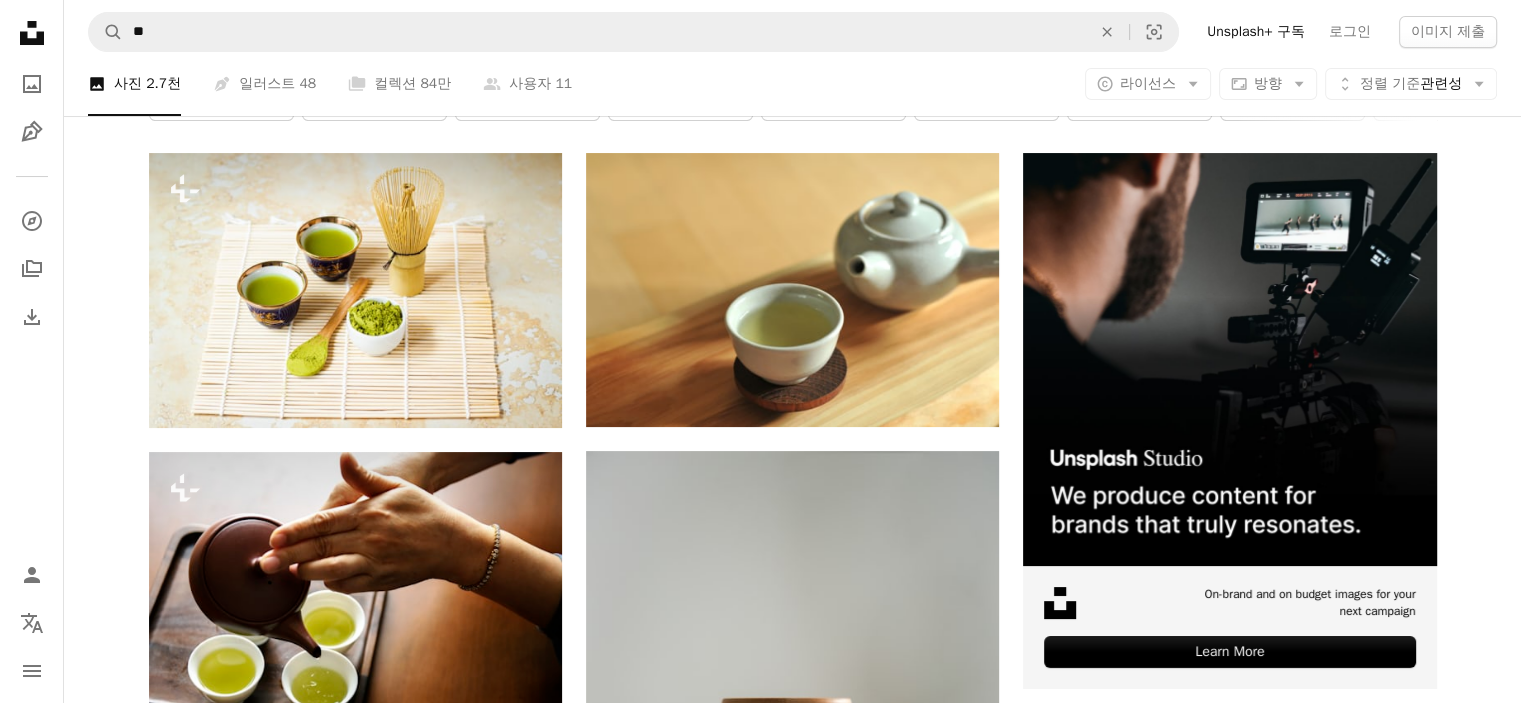 scroll, scrollTop: 0, scrollLeft: 0, axis: both 